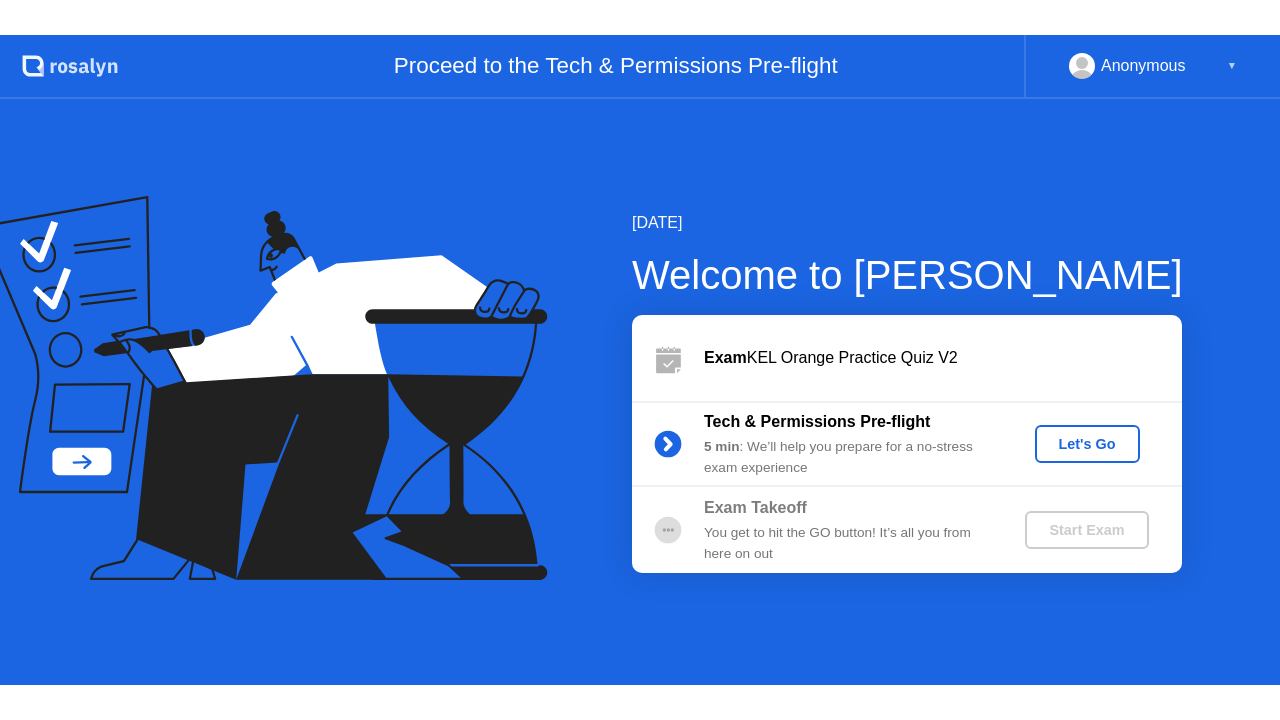 scroll, scrollTop: 0, scrollLeft: 0, axis: both 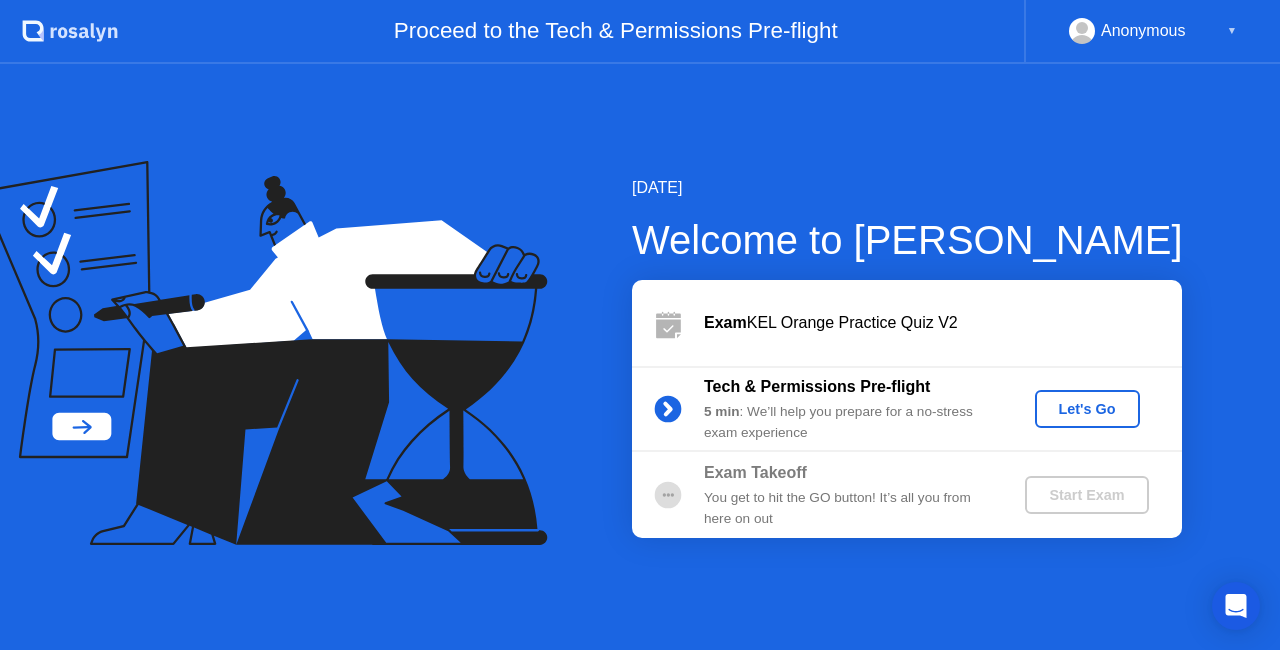 click on "Let's Go" 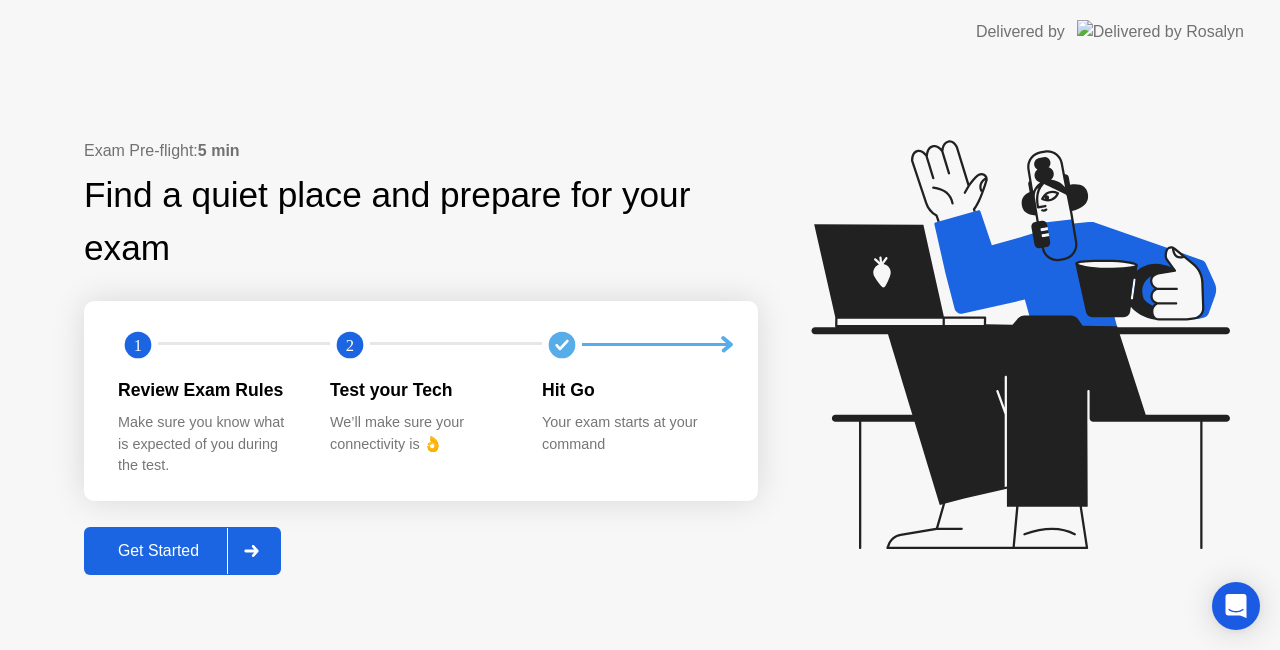 click 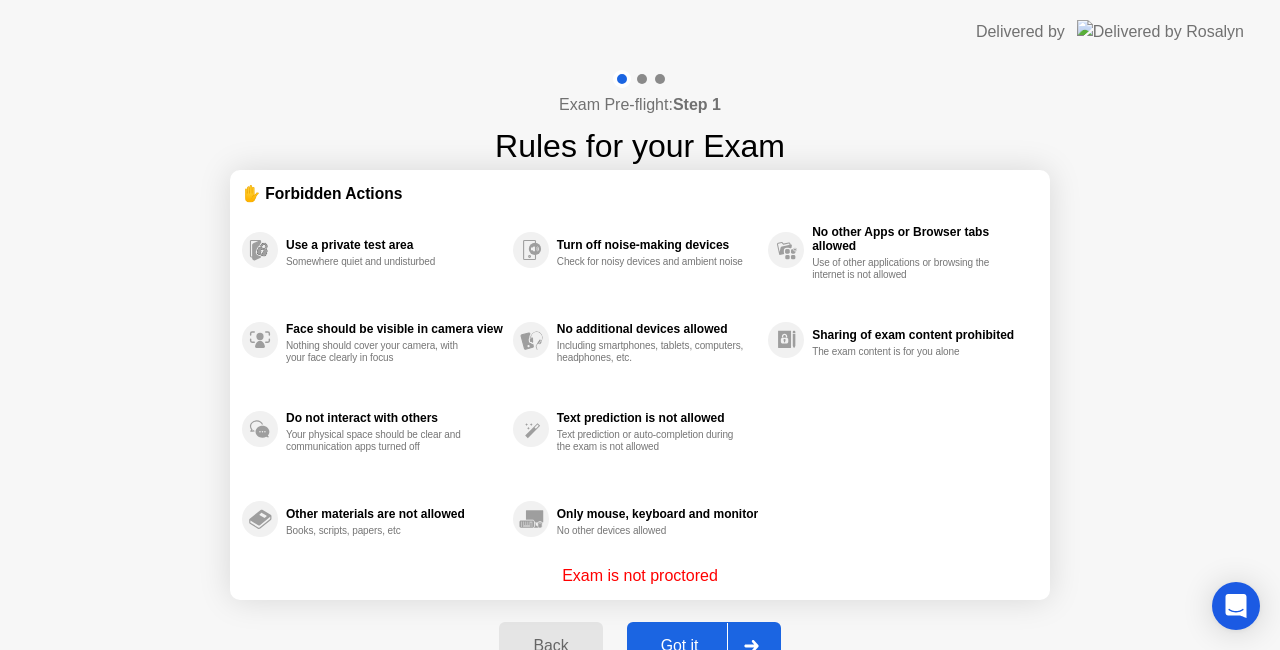 click on "Got it" 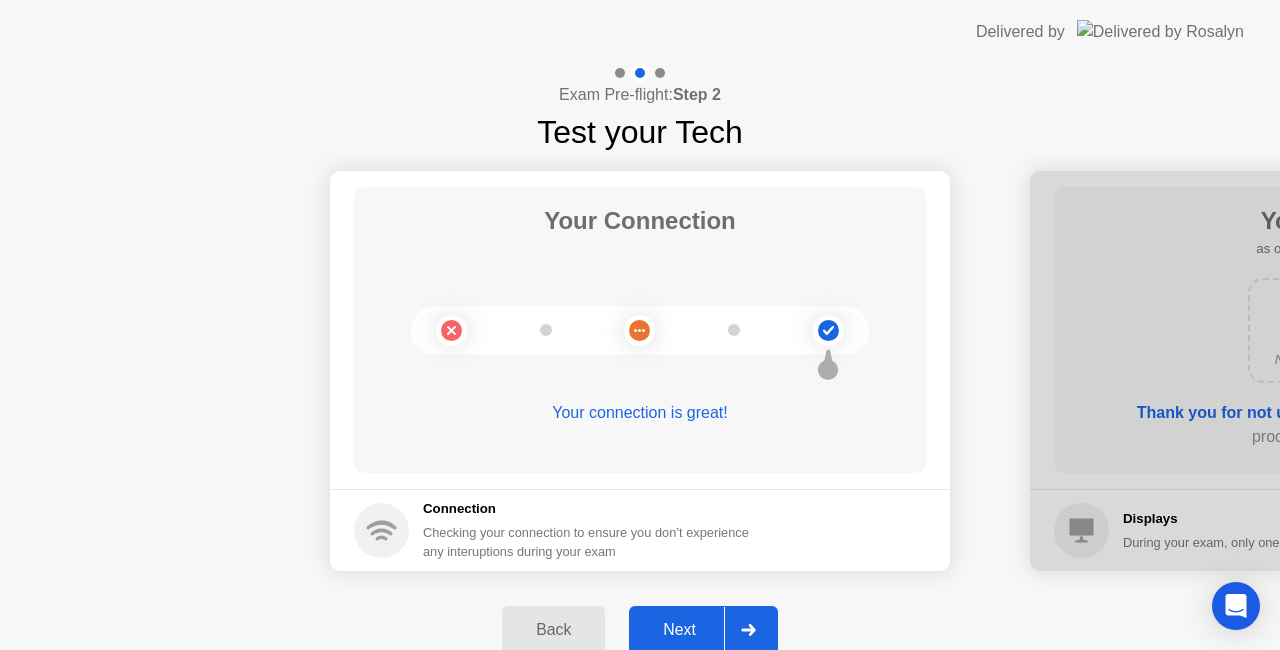 click 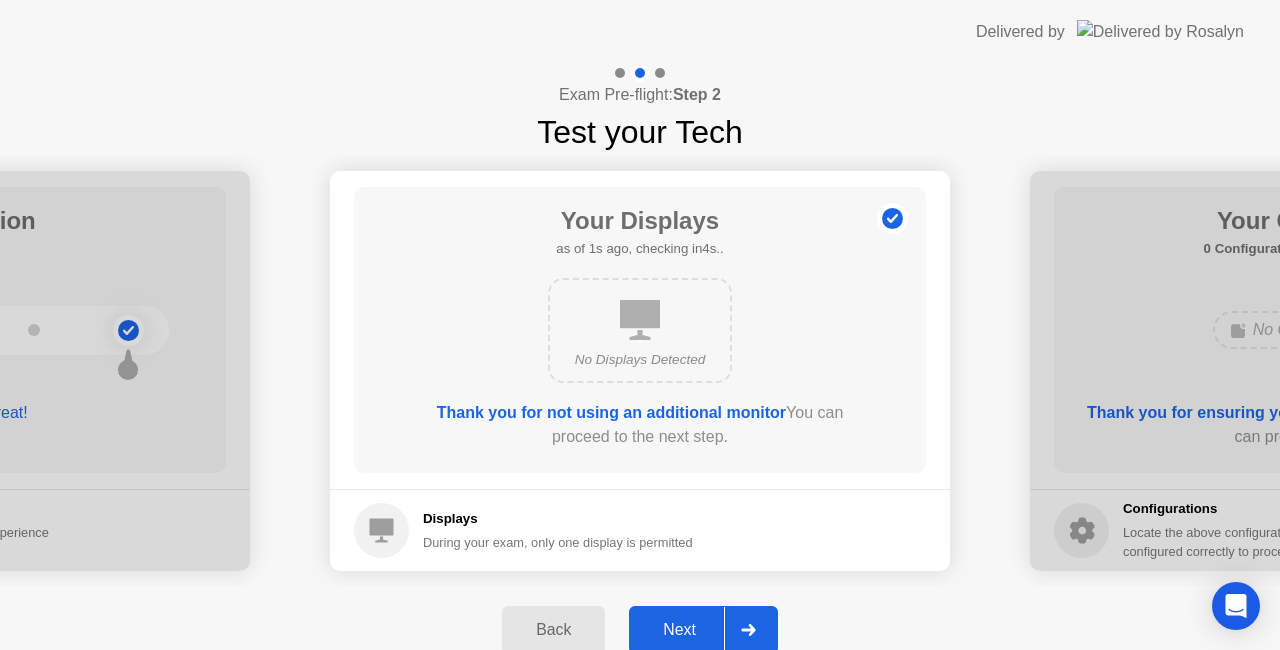 click 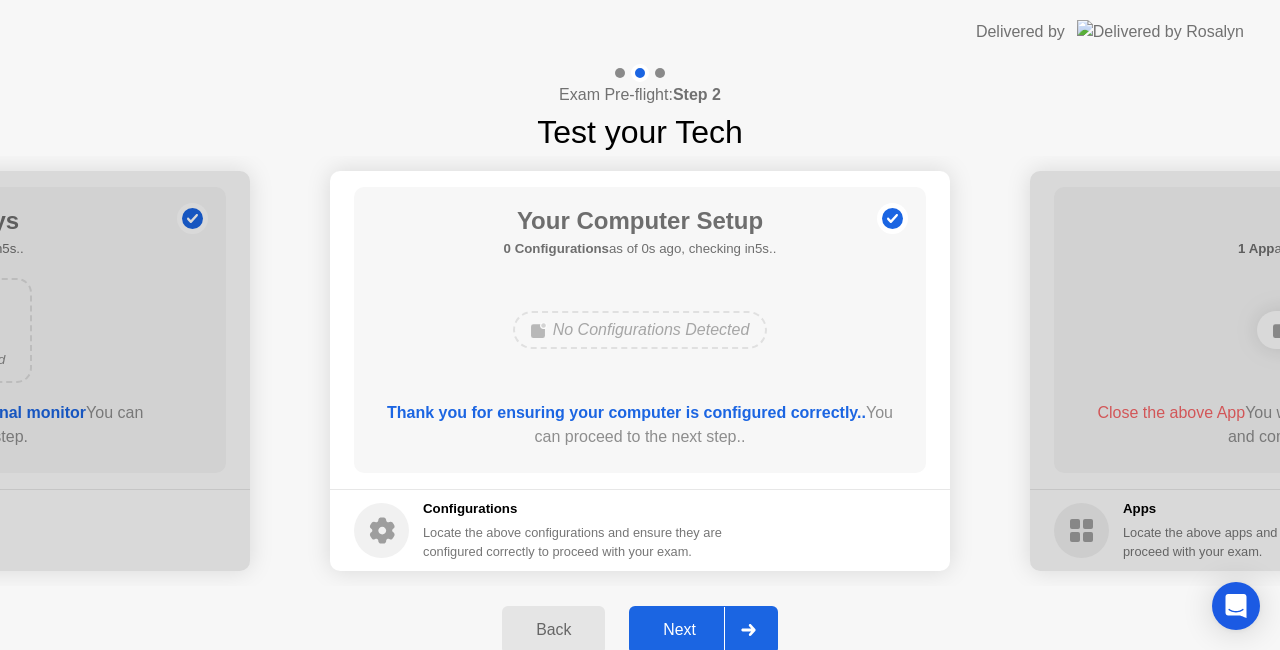 click 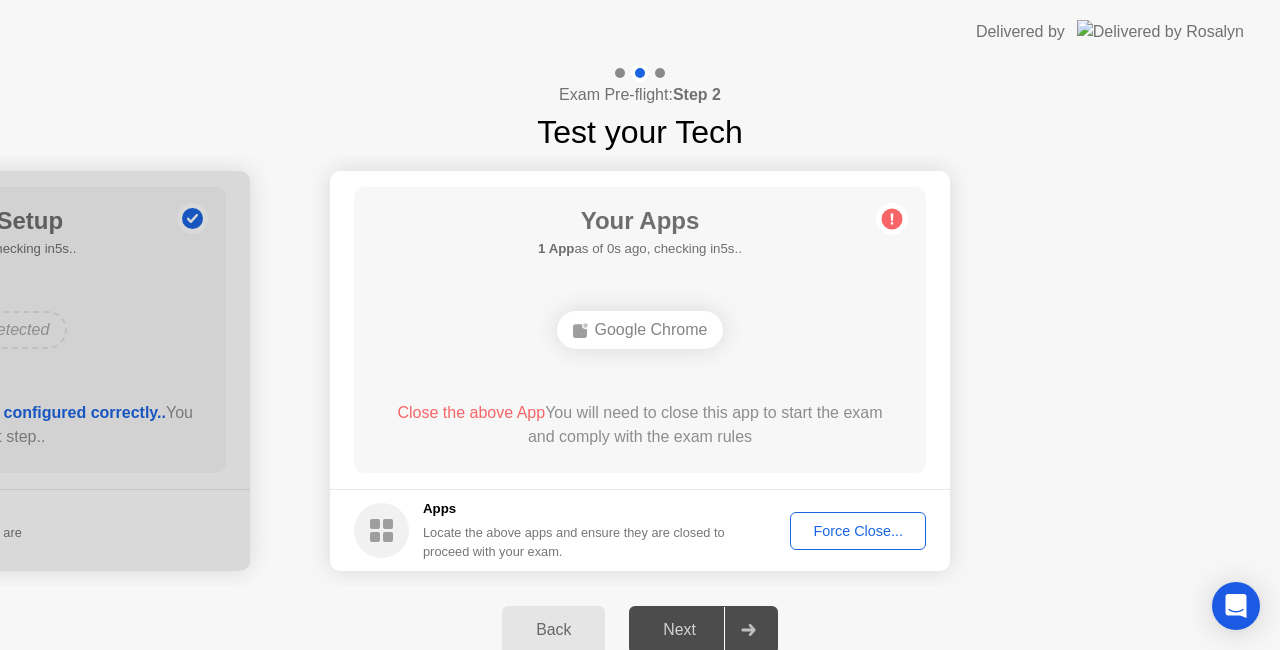 click on "Apps Locate the above apps and ensure they are closed to proceed with your exam. Force Close..." 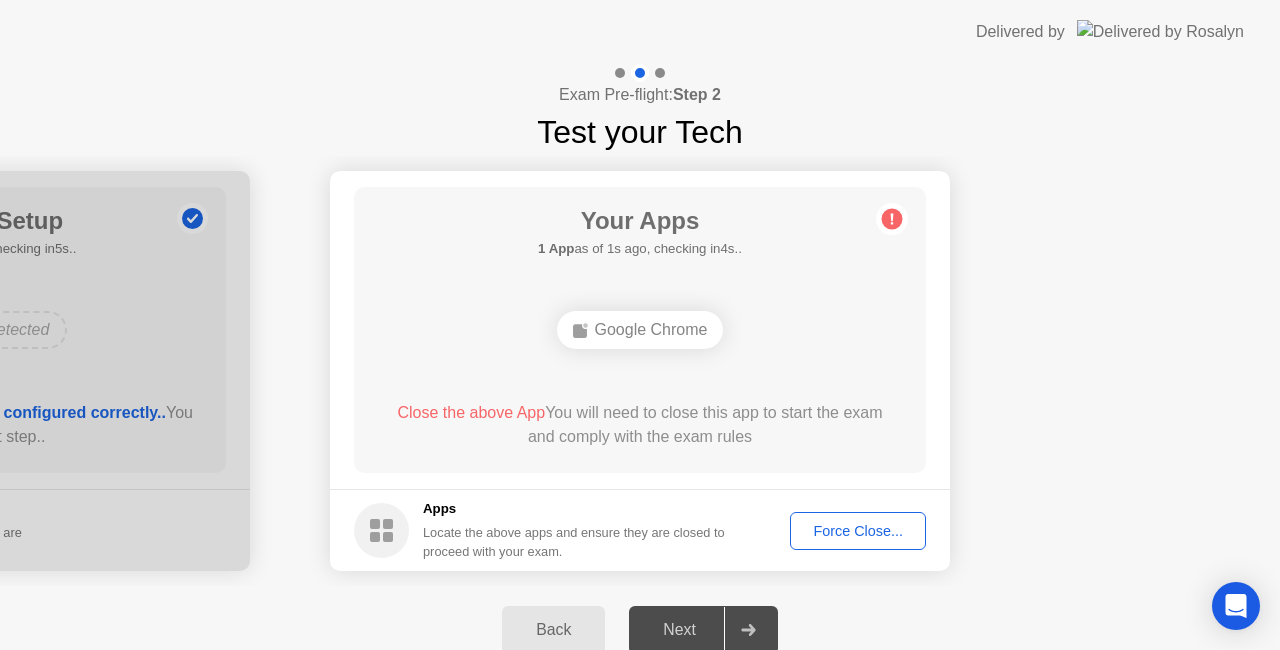 click on "Force Close..." 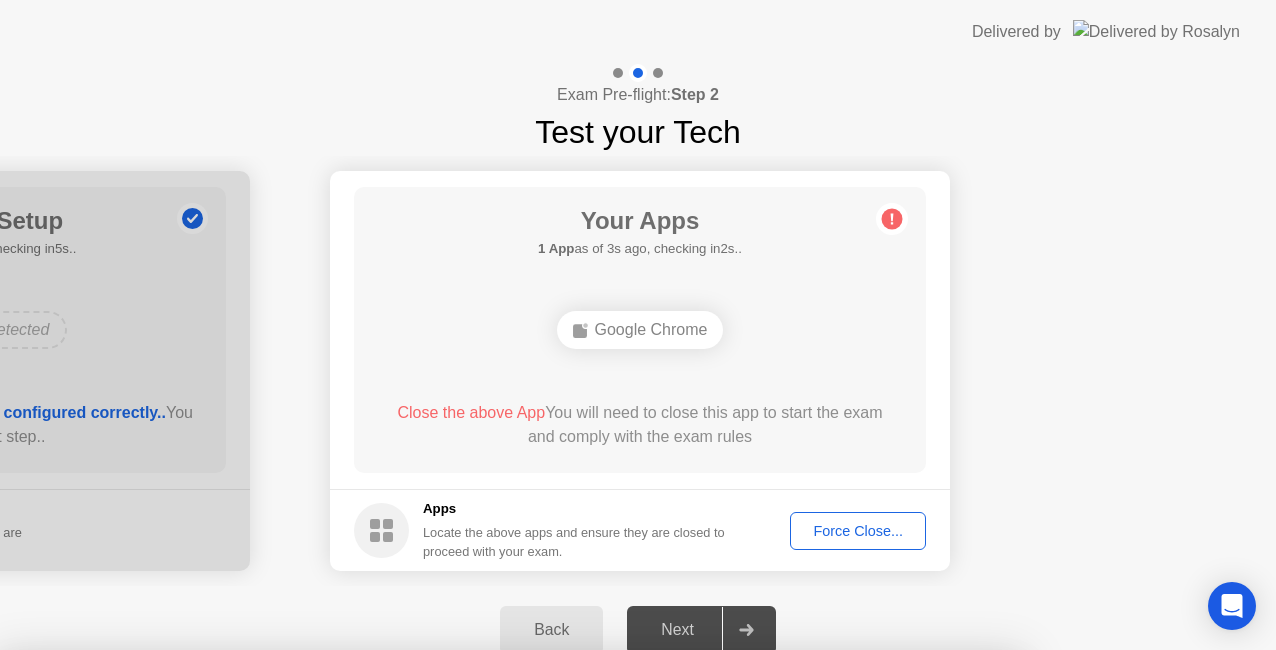 click on "Confirm" at bounding box center (577, 926) 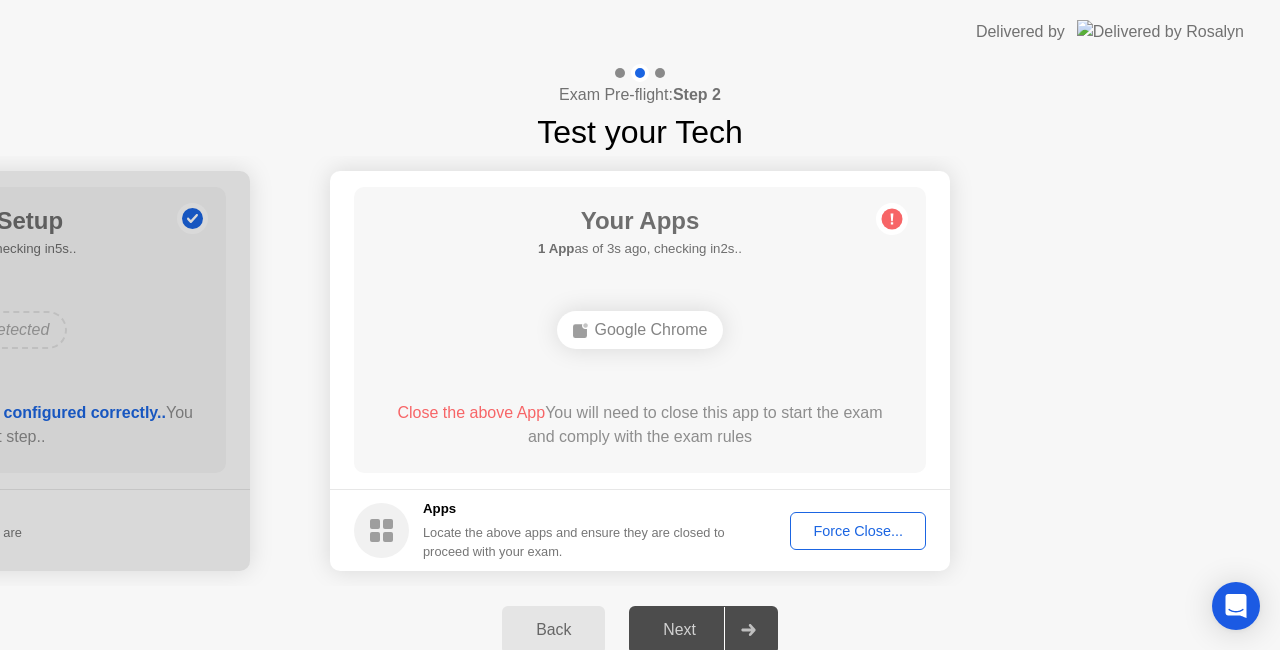 click 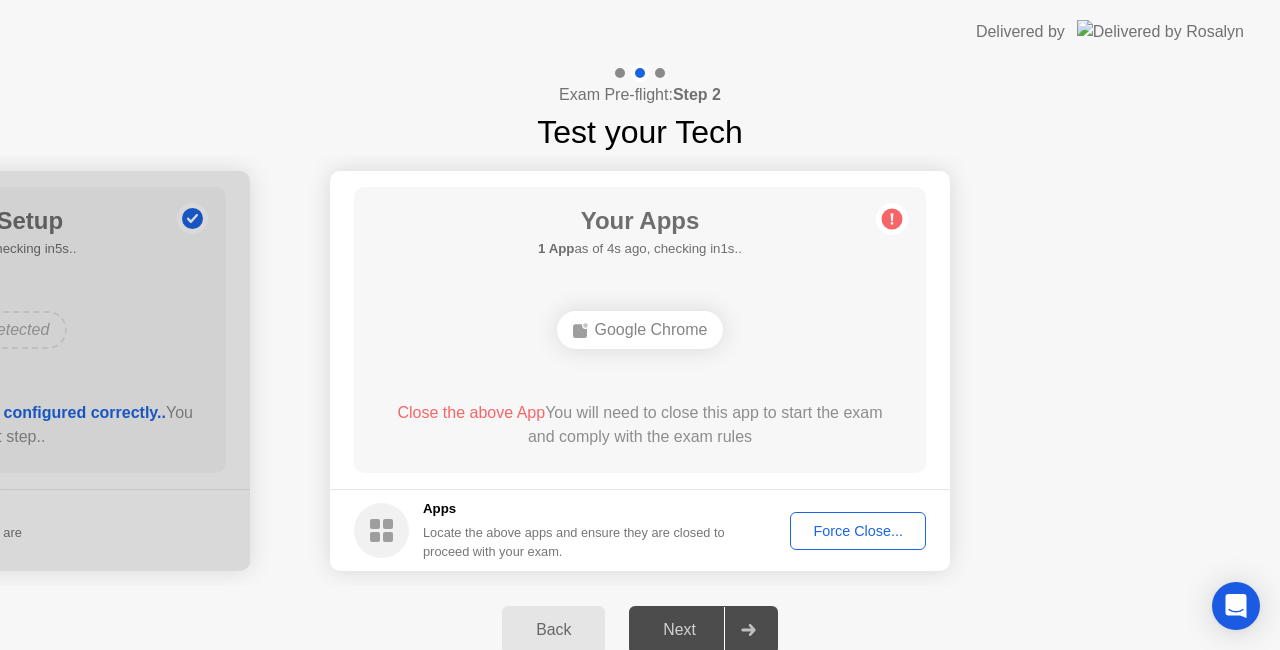 click on "Your Connection Your connection is great! Connection Checking your connection to ensure you don’t experience any interuptions during your exam Your Displays as of 0s ago, checking in5s.. No Displays Detected Thank you for not using an additional monitor  You can proceed to the next step.  Displays During your exam, only one display is permitted Your Computer Setup 0 Configurations  as of 0s ago, checking in5s..  No Configurations Detected  Thank you for ensuring your computer is configured correctly..  You can proceed to the next step..  Configurations Locate the above configurations and ensure they are configured correctly to proceed with your exam. Your Apps 1 App  as of 4s ago, checking in1s..  Google Chrome  Close the above App  You will need to close this app to start the exam and comply with the exam rules  Apps Locate the above apps and ensure they are closed to proceed with your exam. Force Close..." 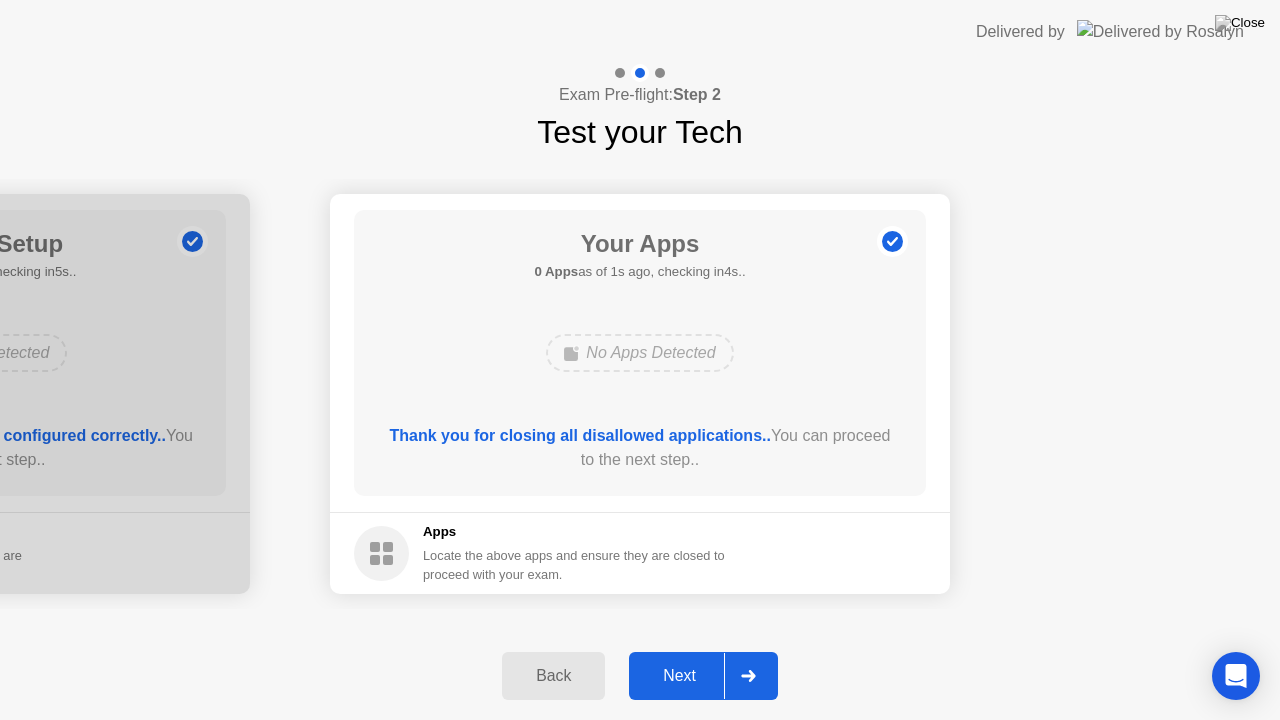 click 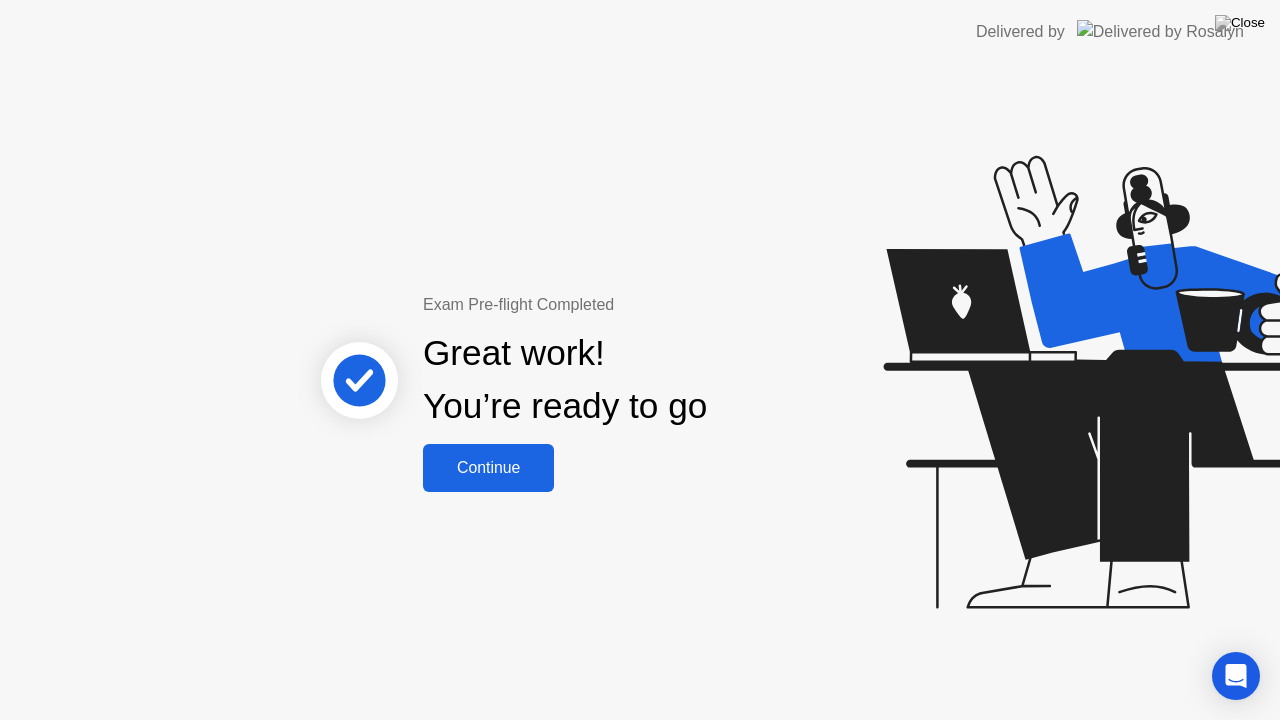 click on "Continue" 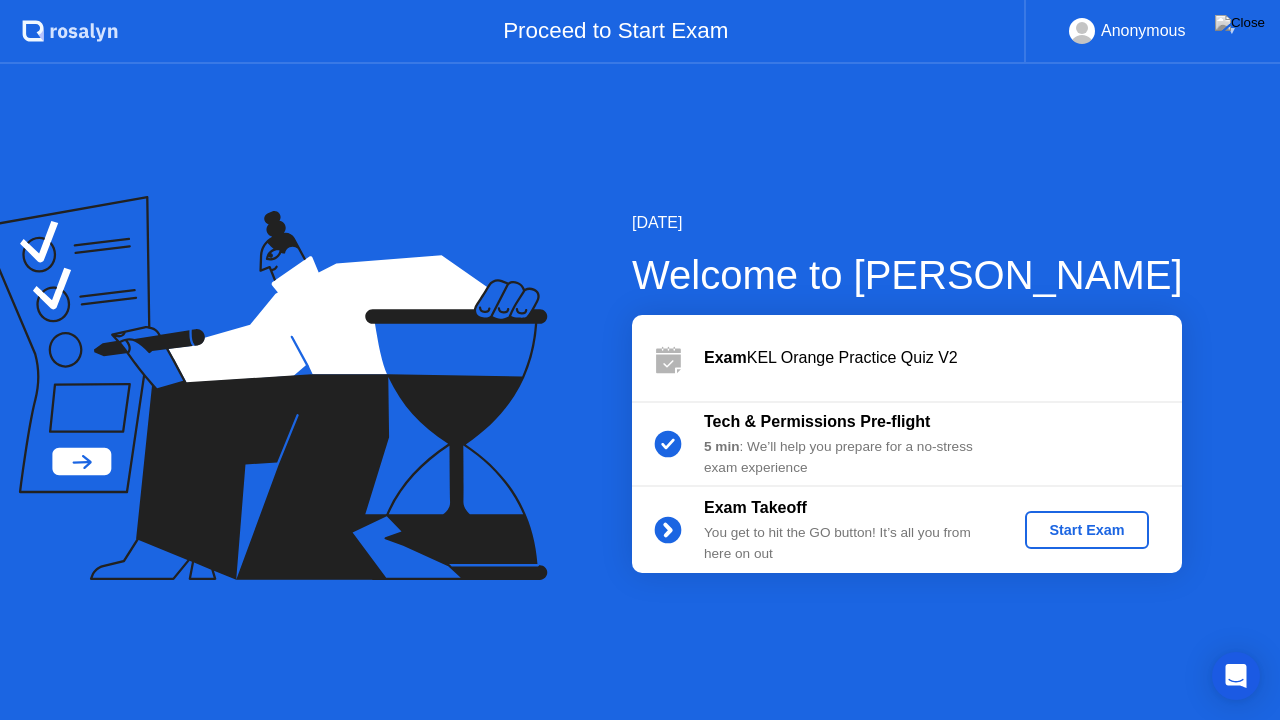 click on "Start Exam" 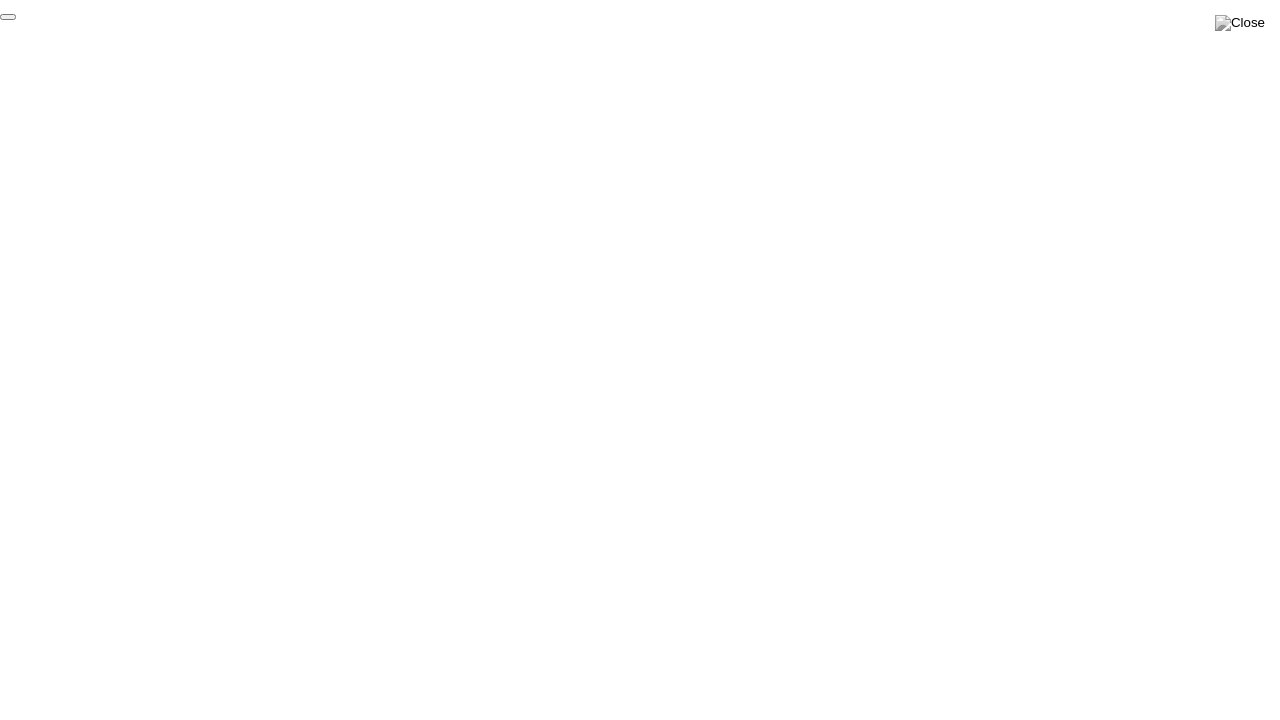 click on "End Proctoring Session" 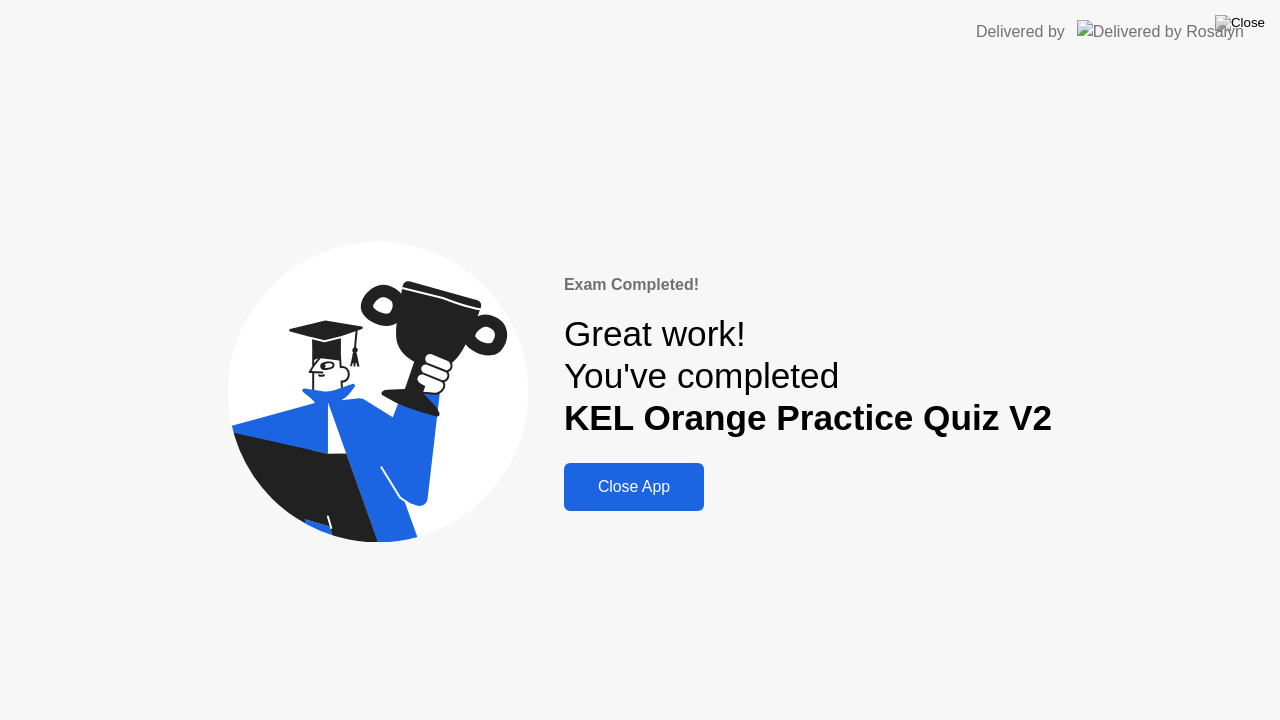 click on "Close App" 